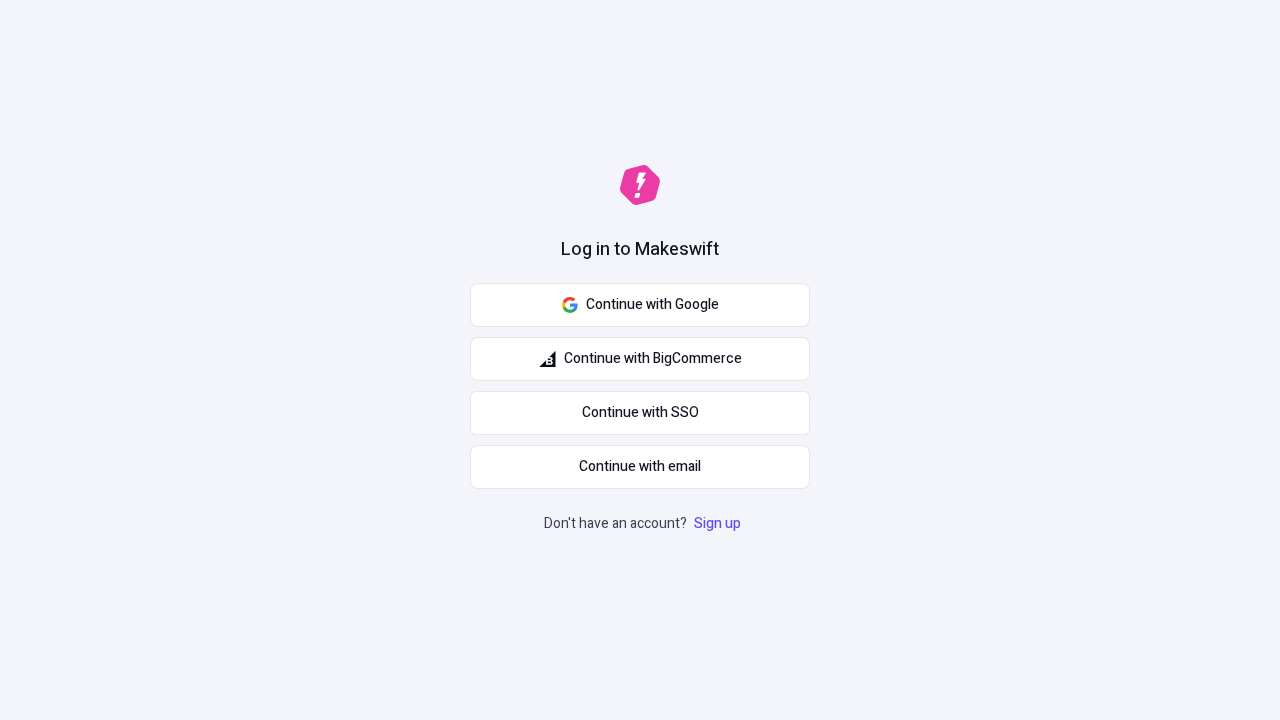 scroll, scrollTop: 0, scrollLeft: 0, axis: both 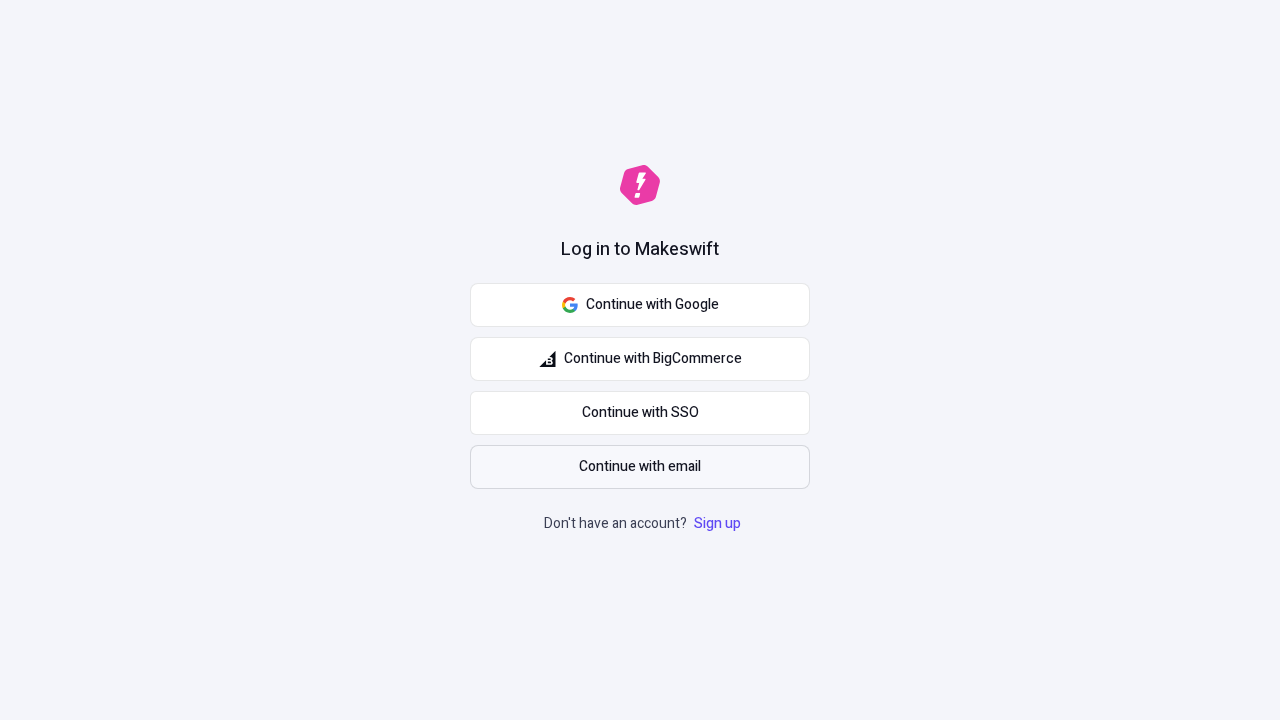 click on "Continue with email" at bounding box center [640, 467] 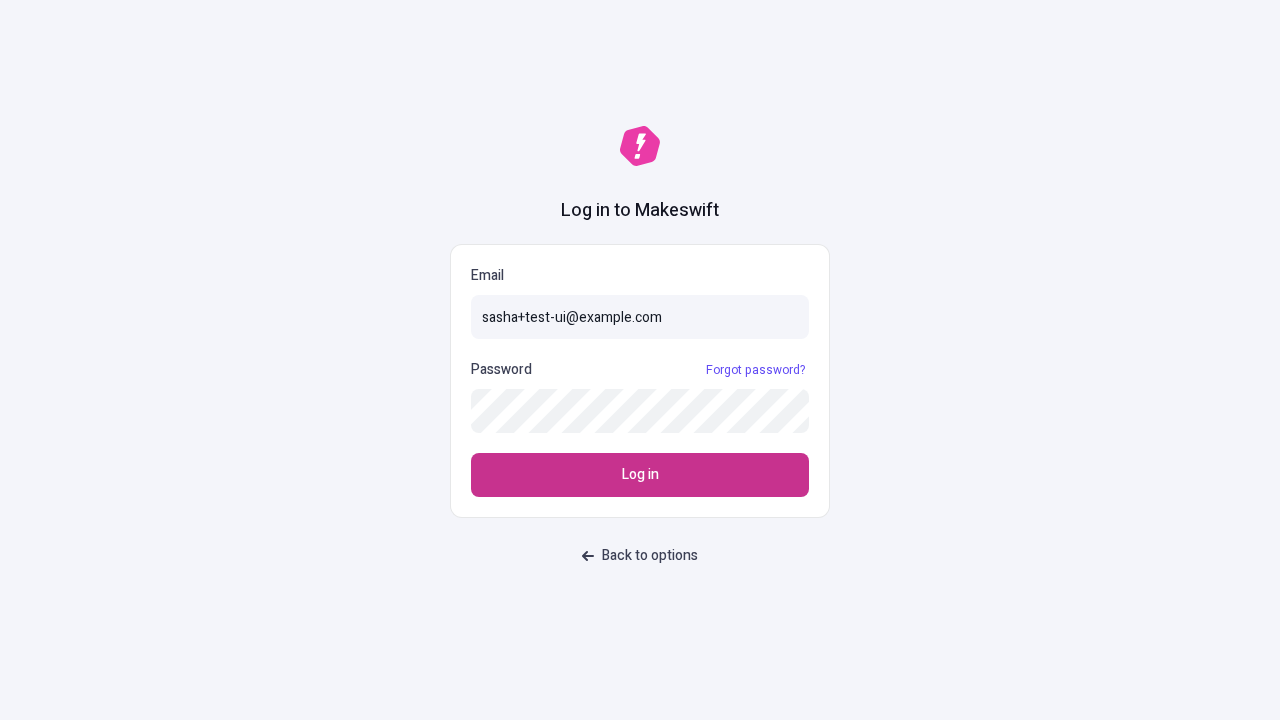 click on "Log in" at bounding box center [640, 475] 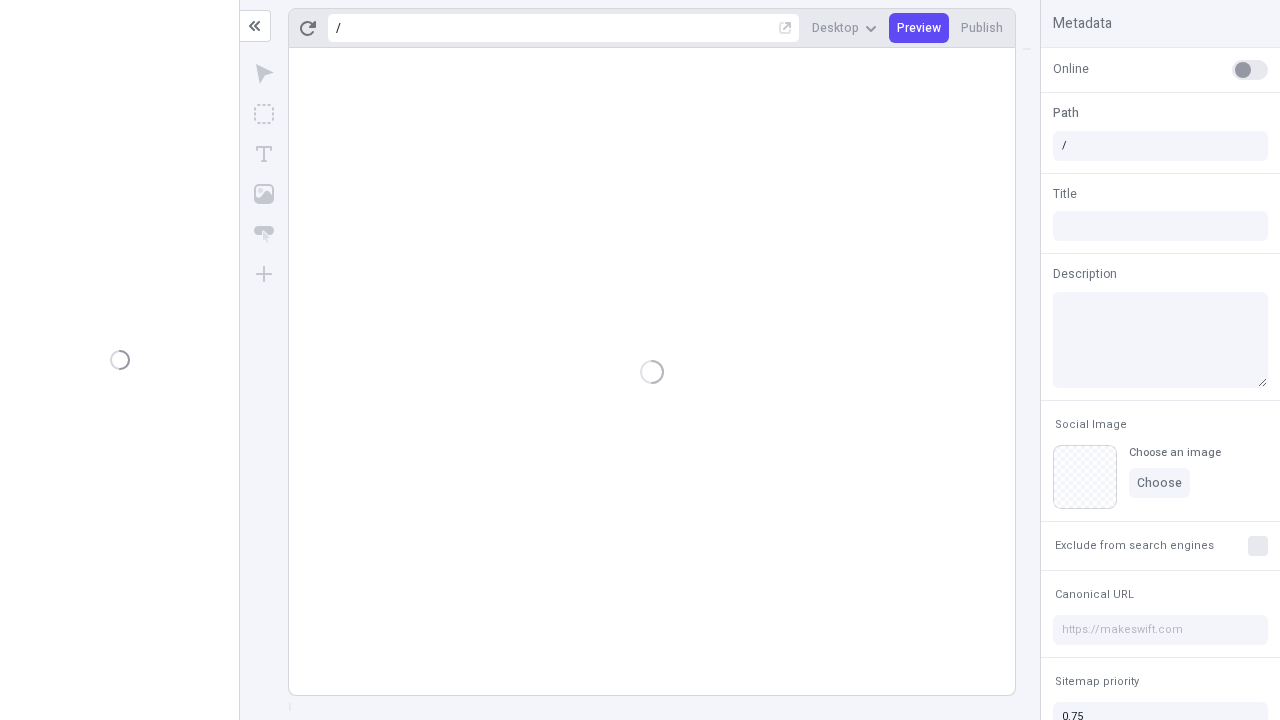 scroll, scrollTop: 0, scrollLeft: 0, axis: both 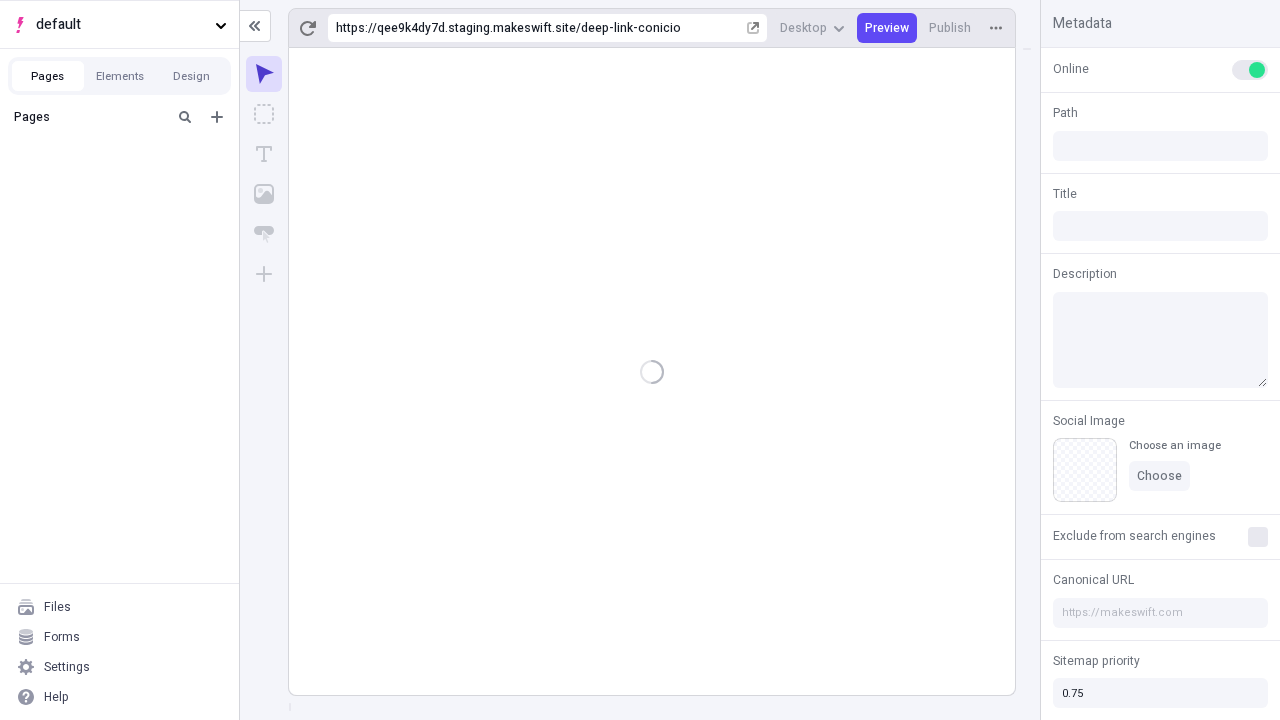 type on "/deep-link-conicio" 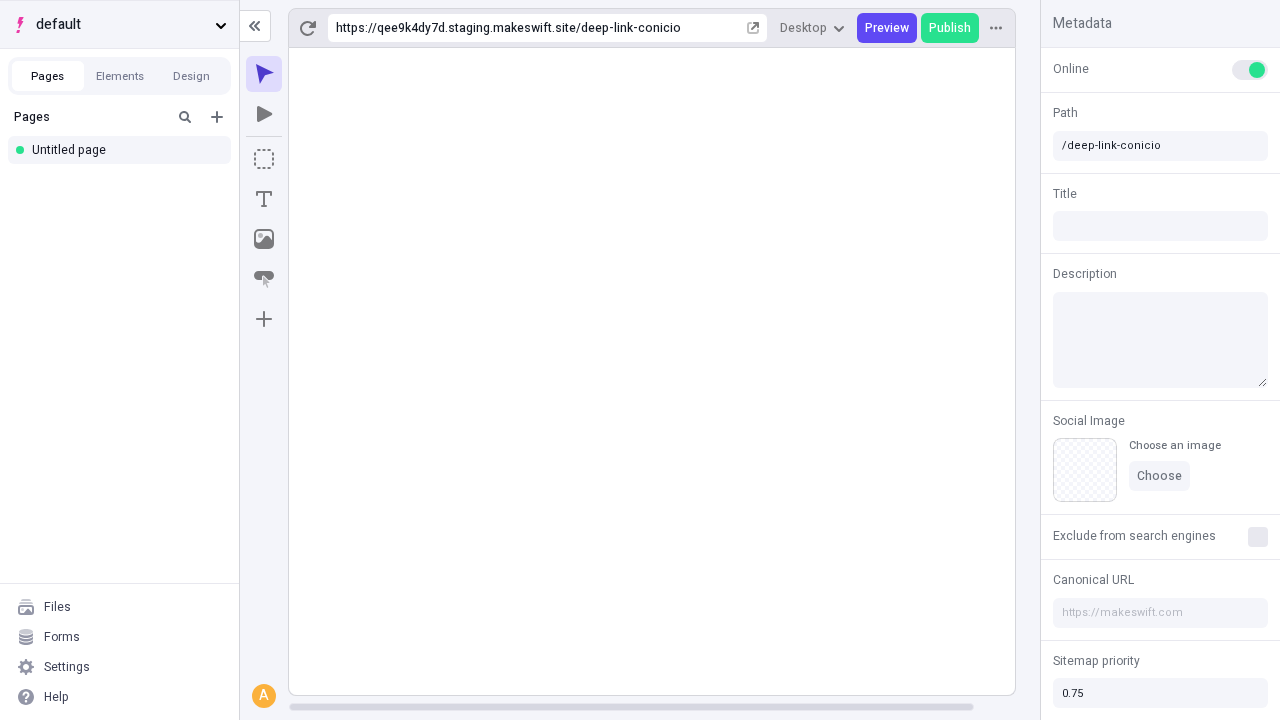 click on "default" at bounding box center [121, 25] 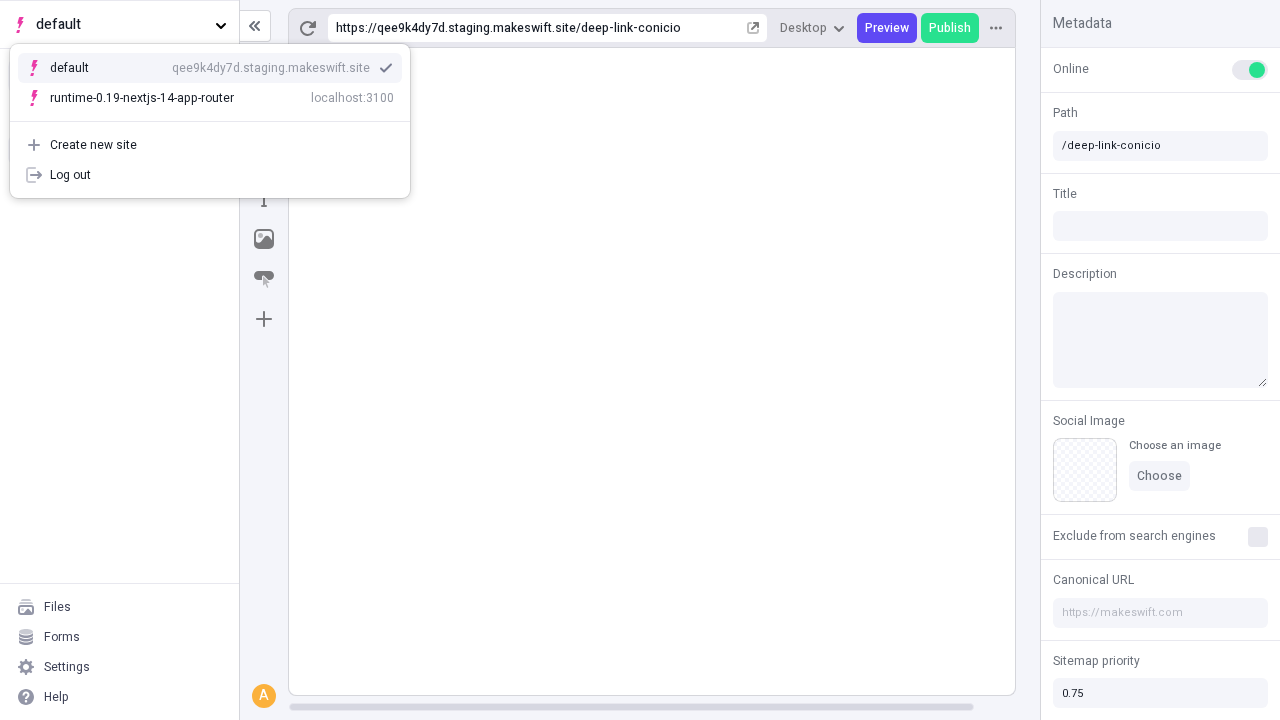 click on "qee9k4dy7d.staging.makeswift.site" at bounding box center [271, 68] 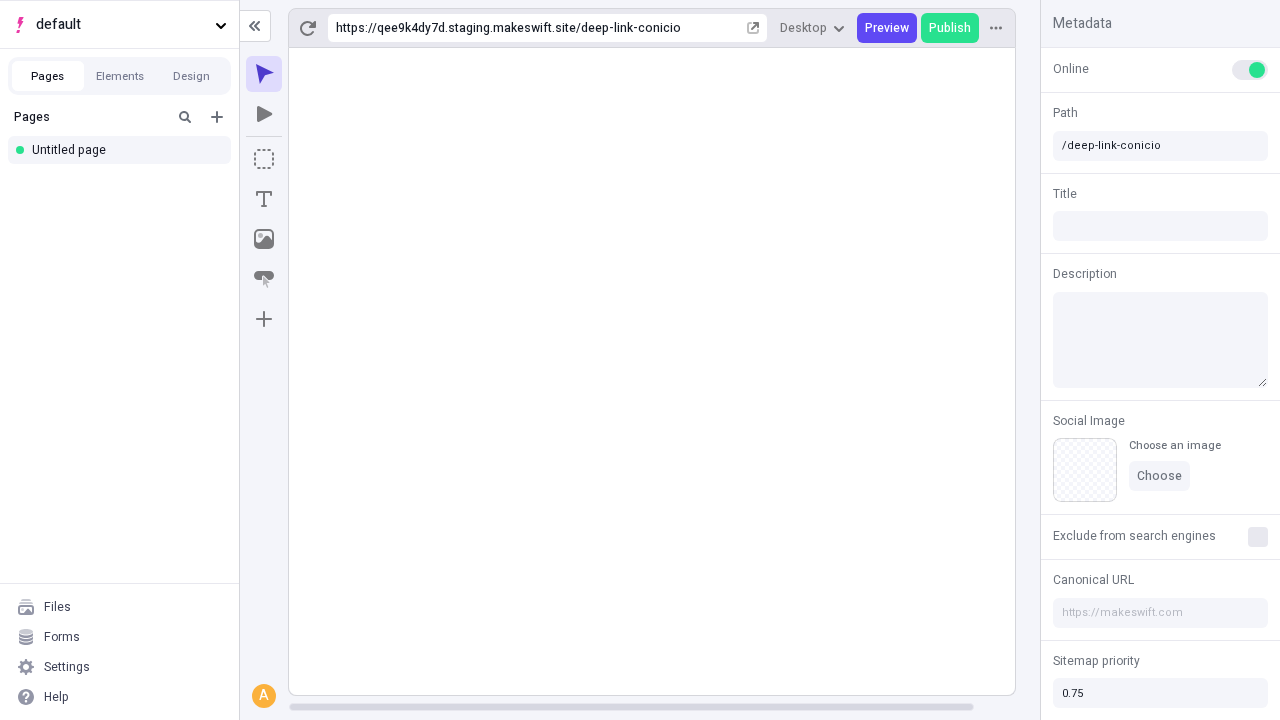 click on "Blank page" at bounding box center [125, 183] 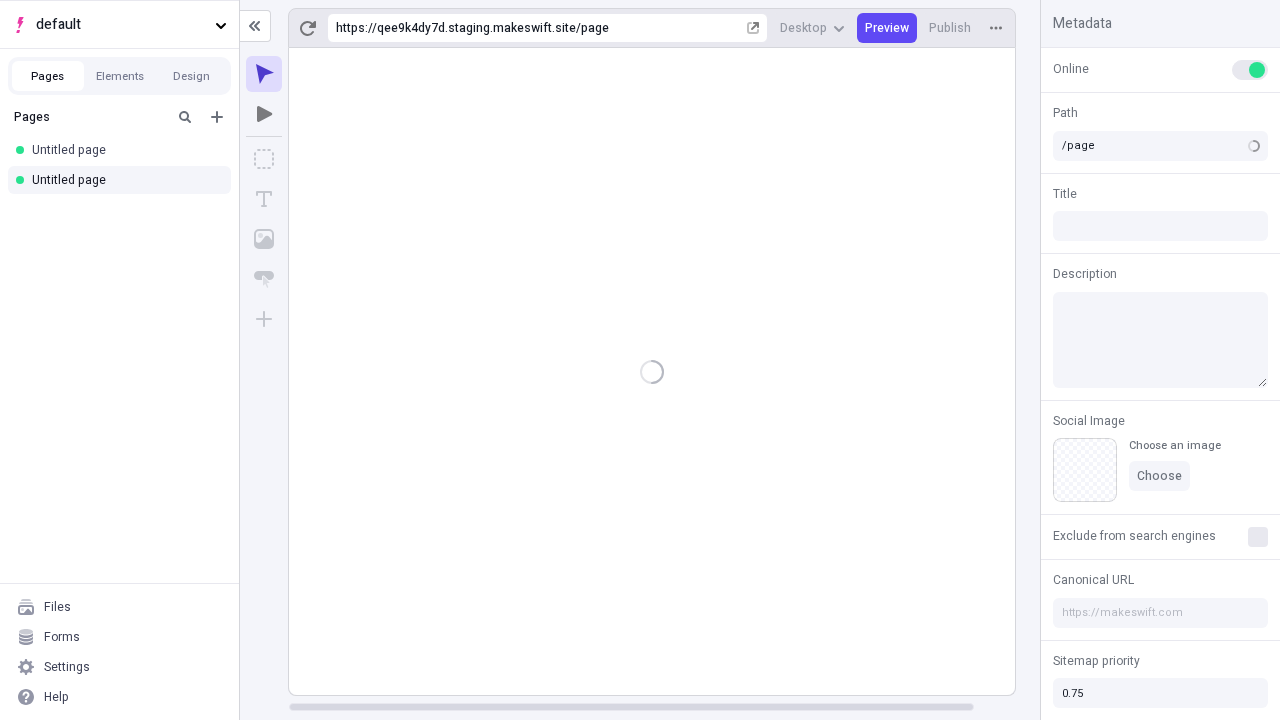 type on "/deep-link-varius" 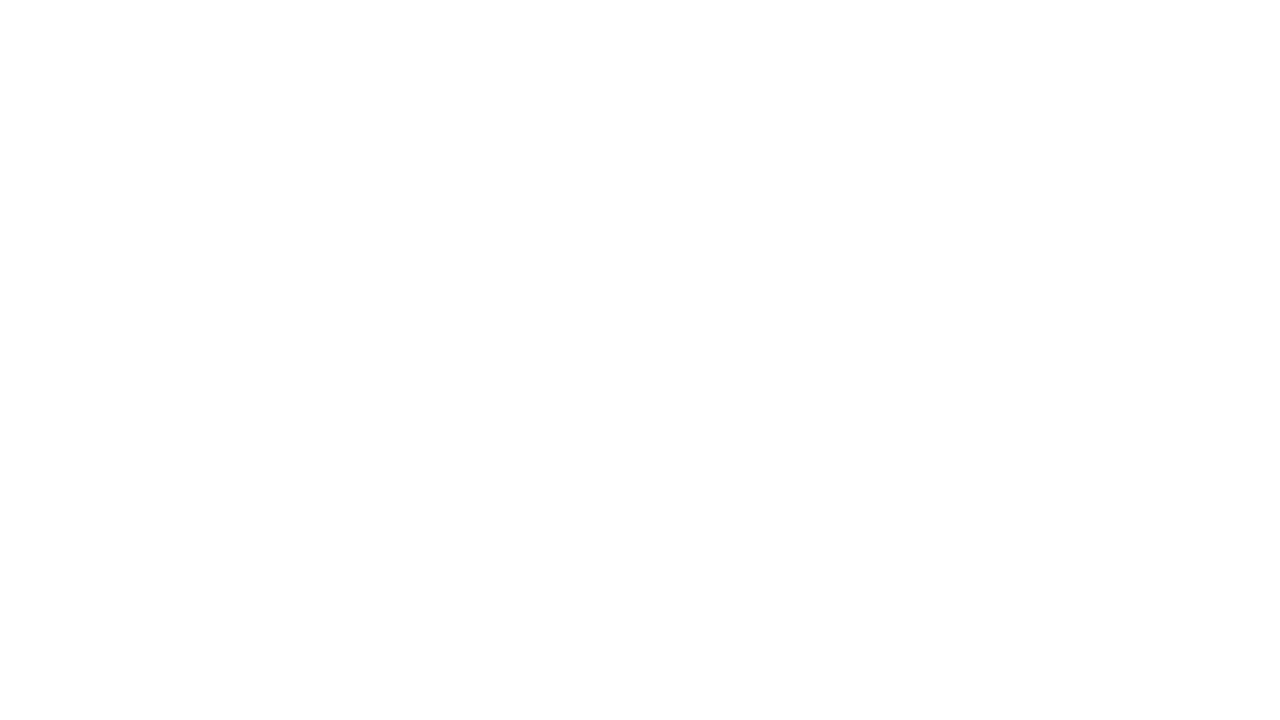 scroll, scrollTop: 0, scrollLeft: 0, axis: both 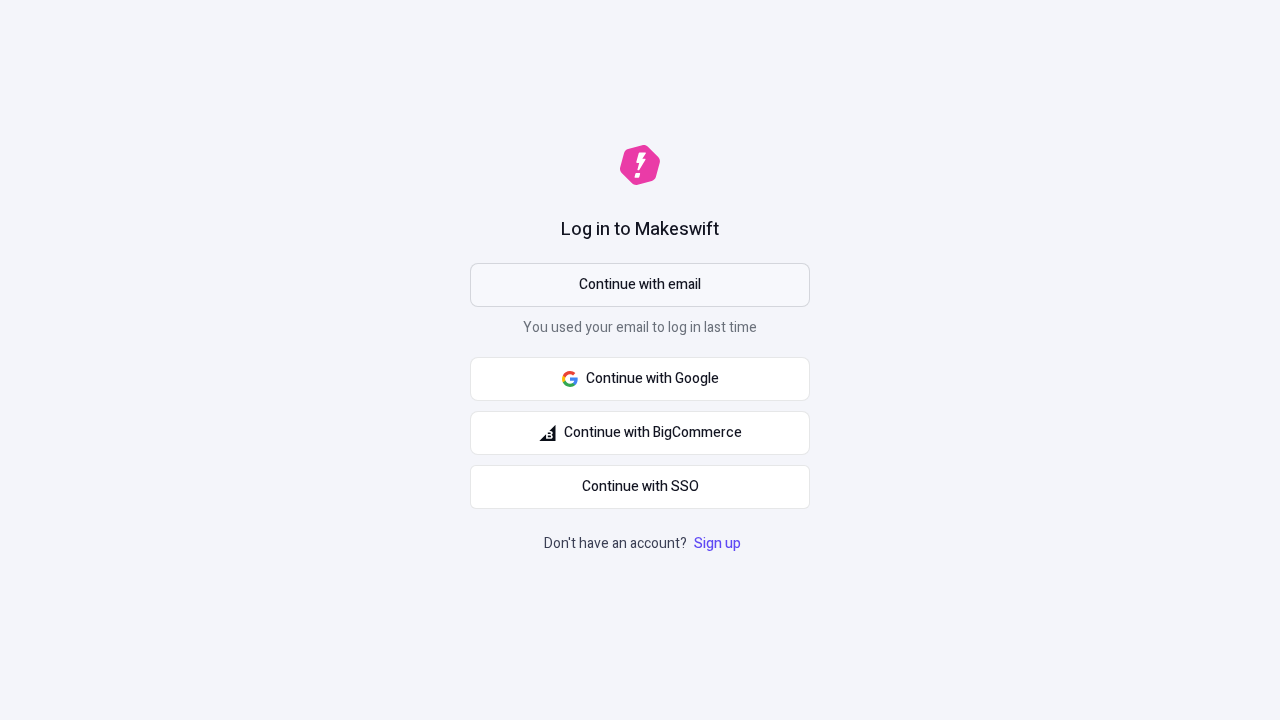 click on "Continue with email" at bounding box center [640, 285] 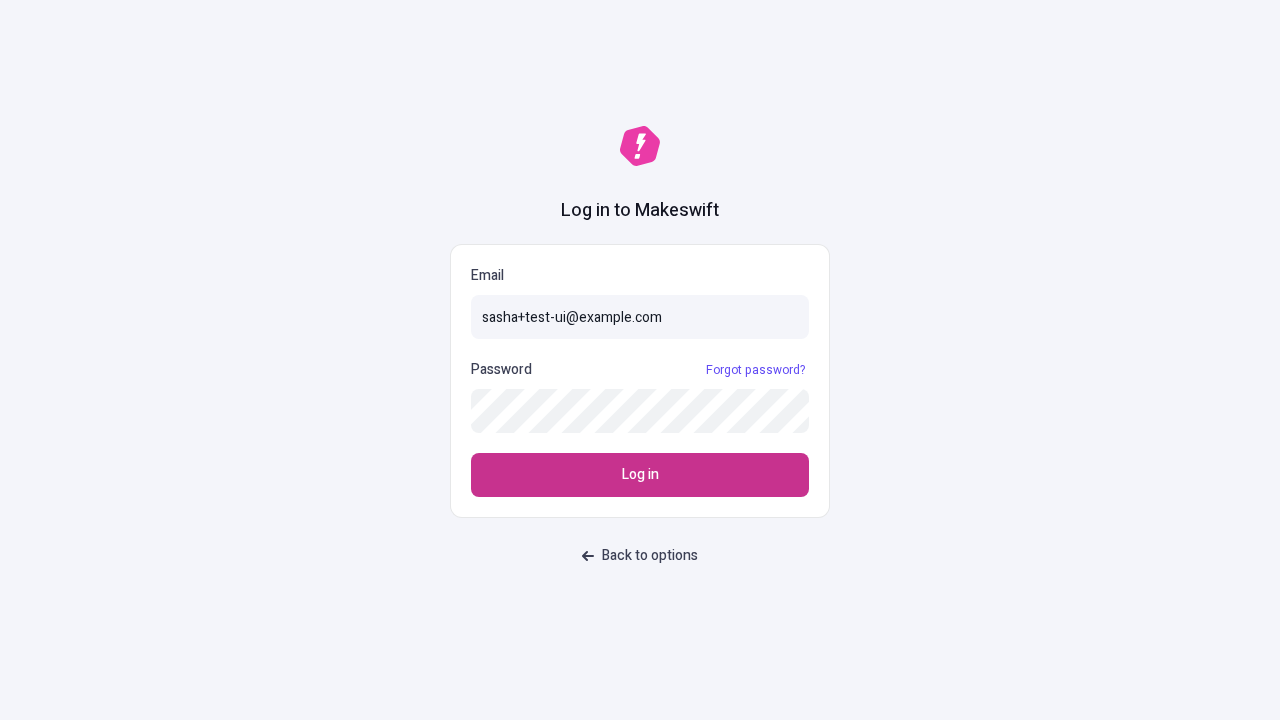 click on "Log in" at bounding box center [640, 475] 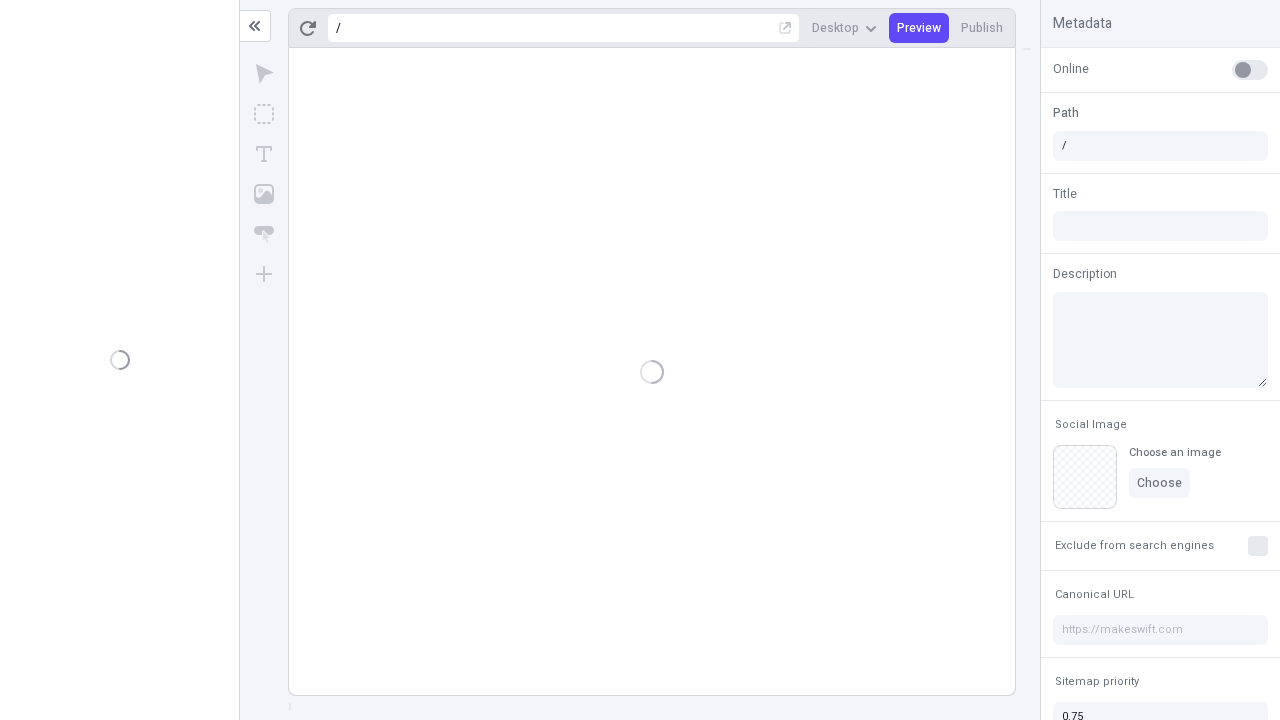 scroll, scrollTop: 0, scrollLeft: 0, axis: both 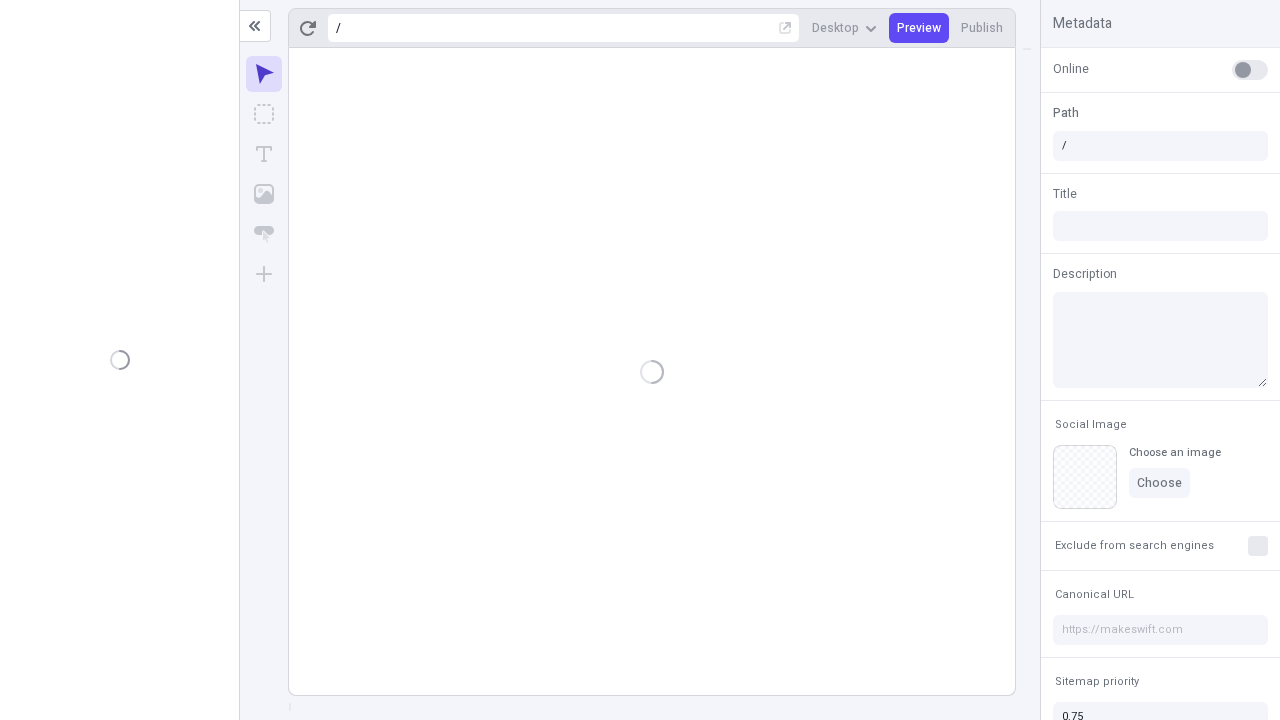 type on "/deep-link-varius" 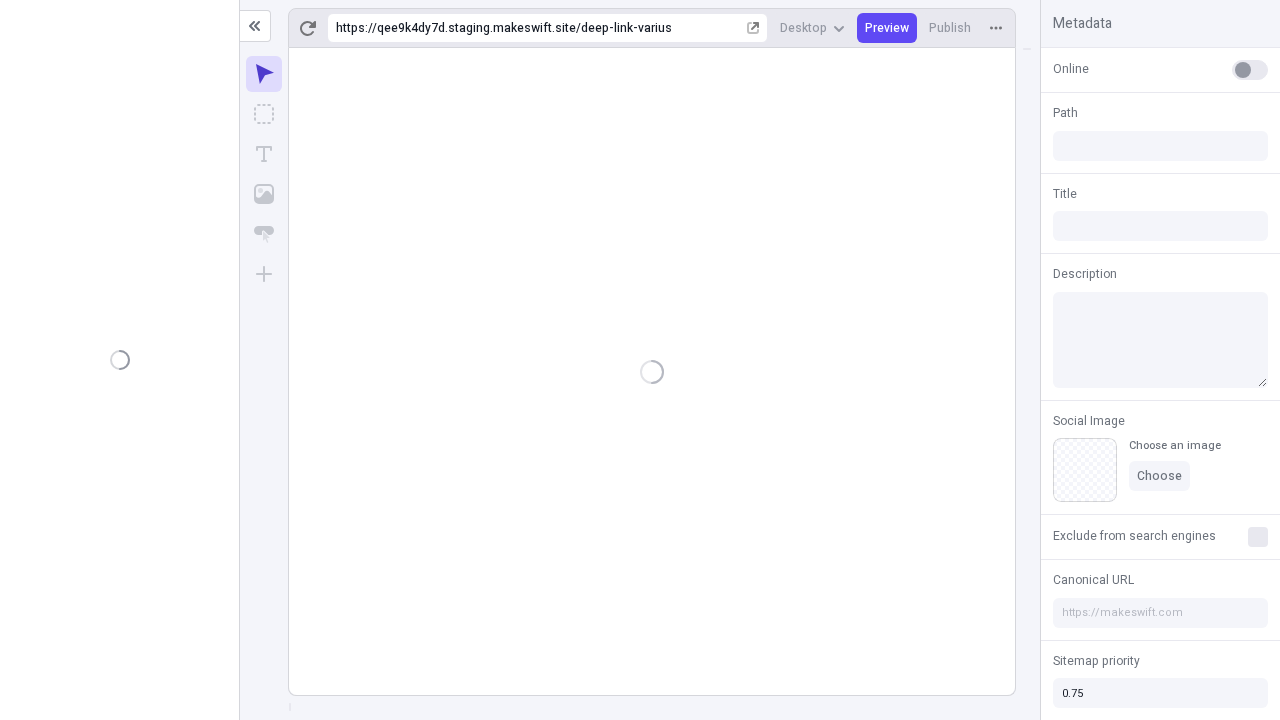 type on "/deep-link-varius" 